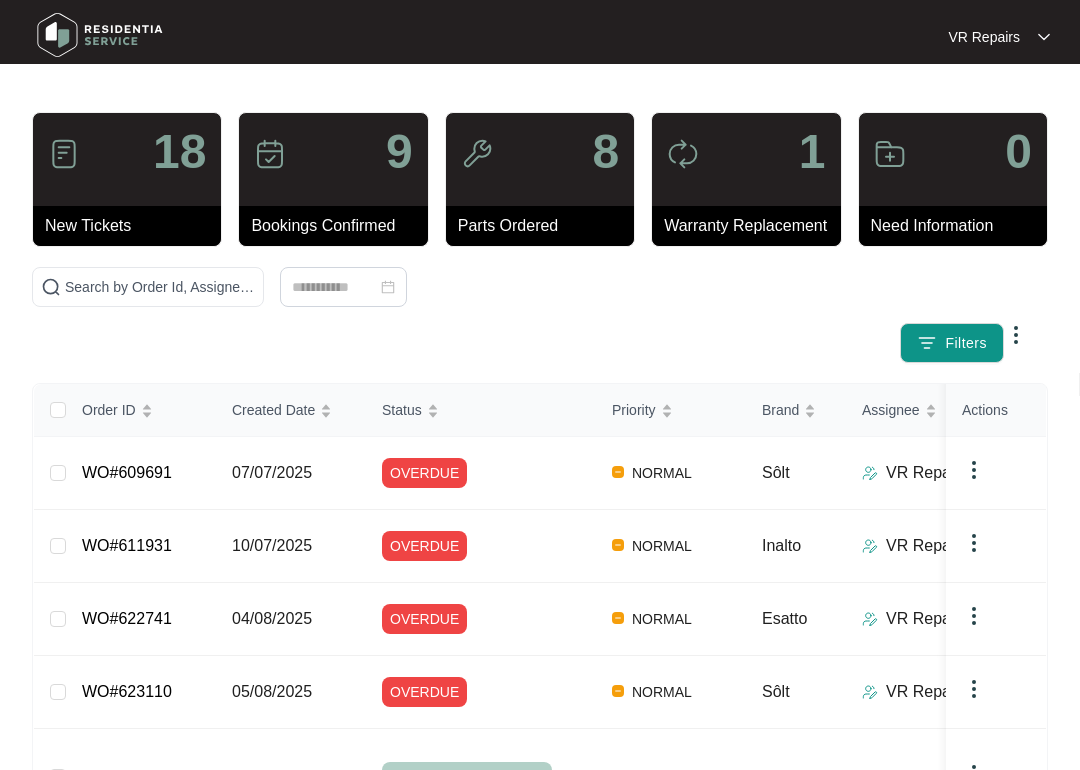 scroll, scrollTop: 132, scrollLeft: 0, axis: vertical 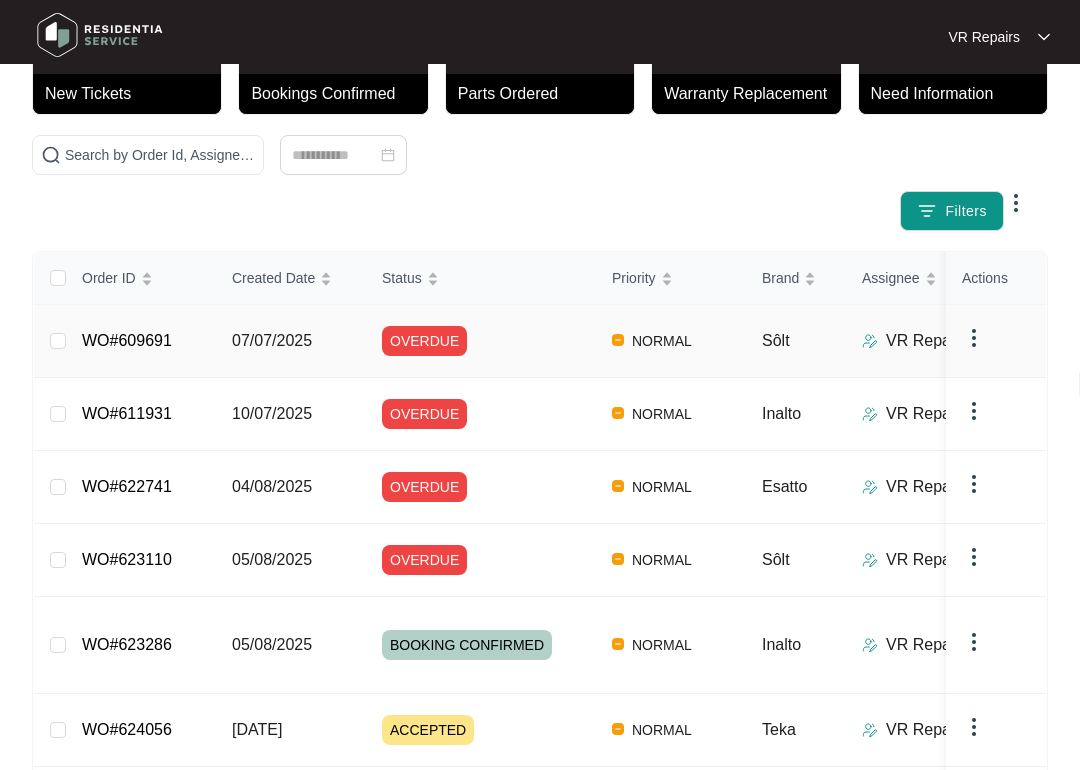 click on "WO#609691" at bounding box center (127, 340) 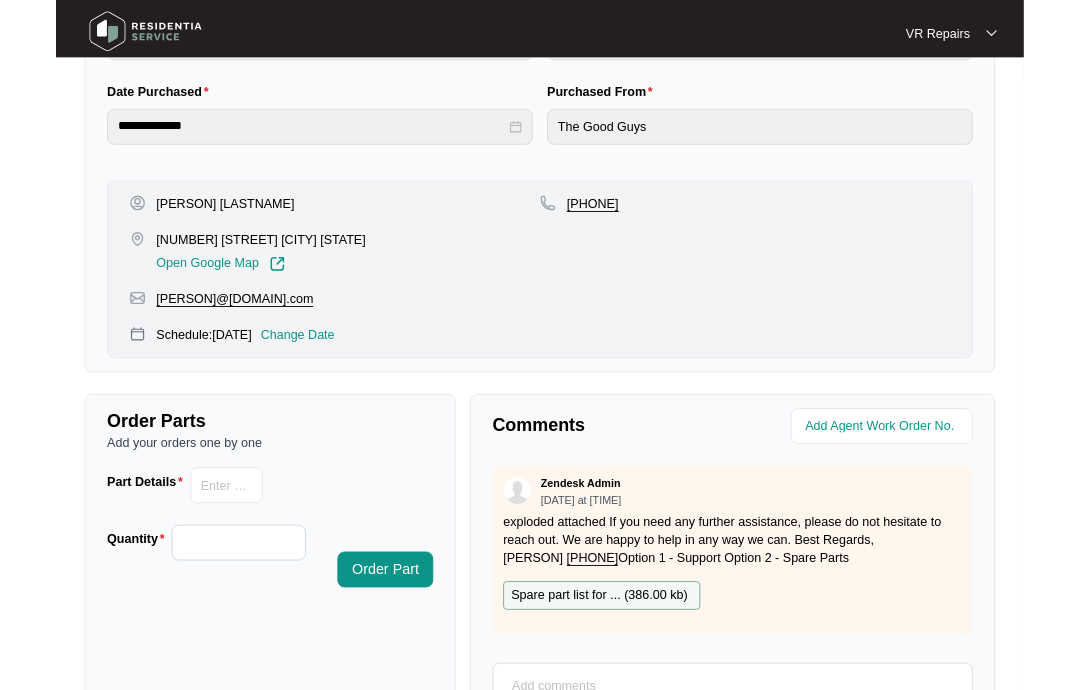 scroll, scrollTop: 740, scrollLeft: 0, axis: vertical 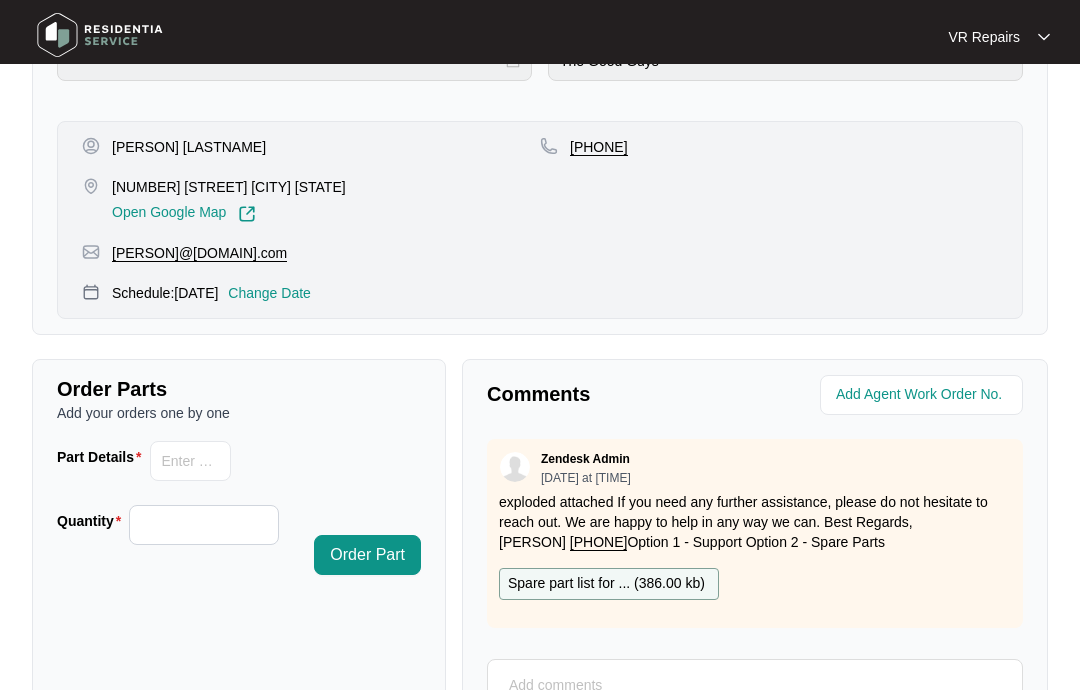 click on "Change Date" at bounding box center [269, 293] 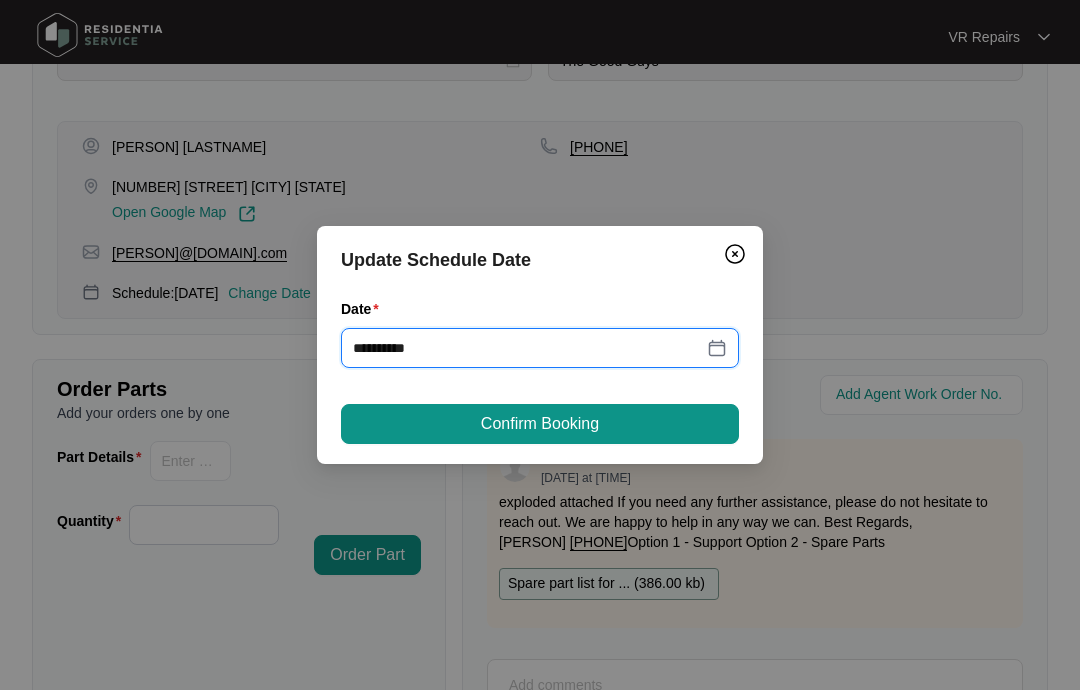click on "**********" at bounding box center (528, 348) 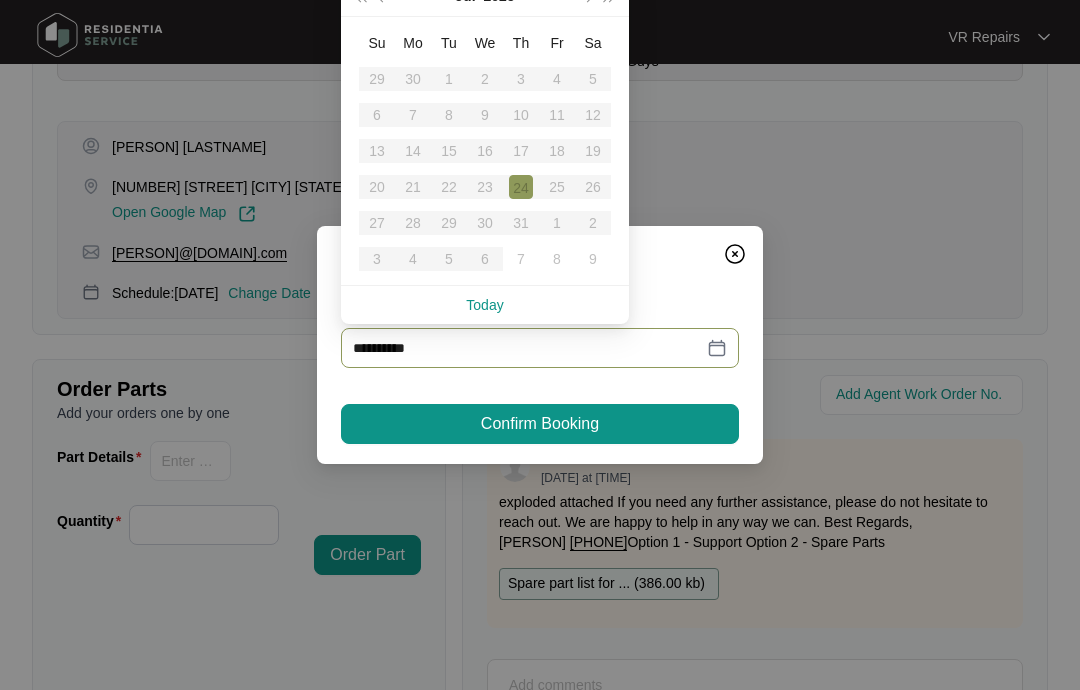 scroll, scrollTop: 739, scrollLeft: 0, axis: vertical 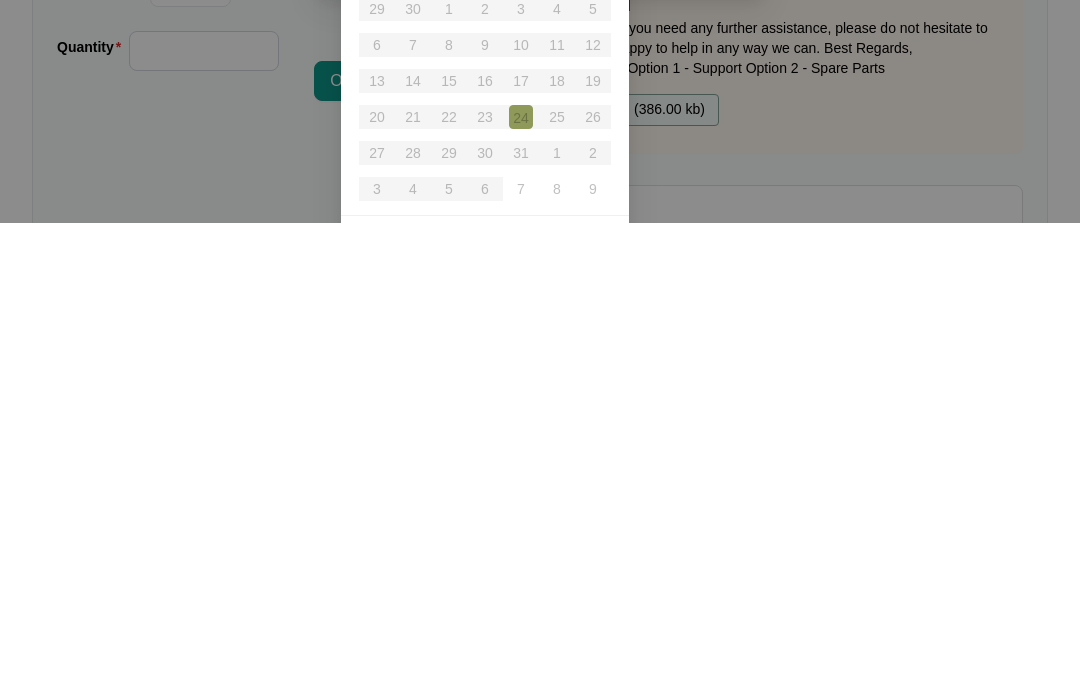 type on "**********" 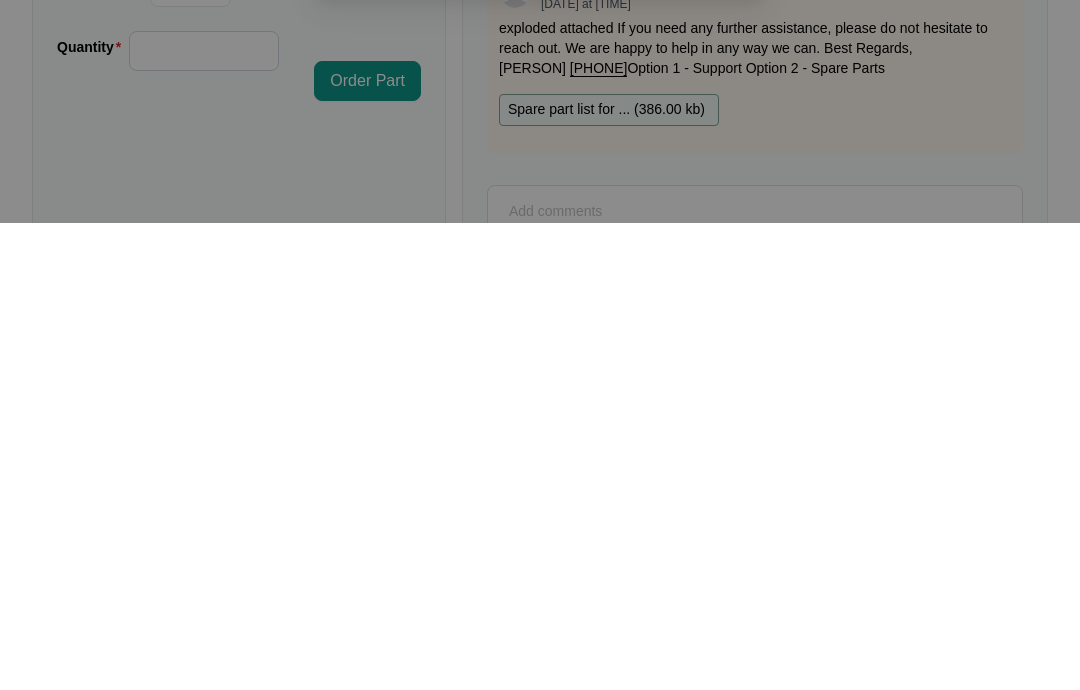 scroll, scrollTop: 959, scrollLeft: 0, axis: vertical 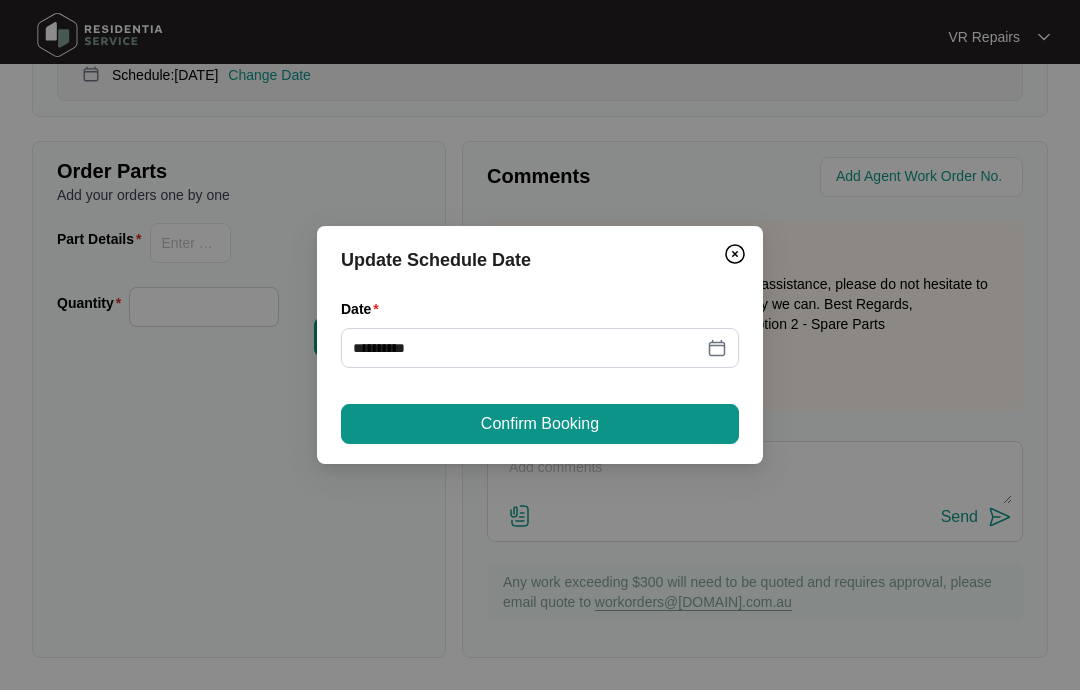 click on "Confirm Booking" at bounding box center [540, 424] 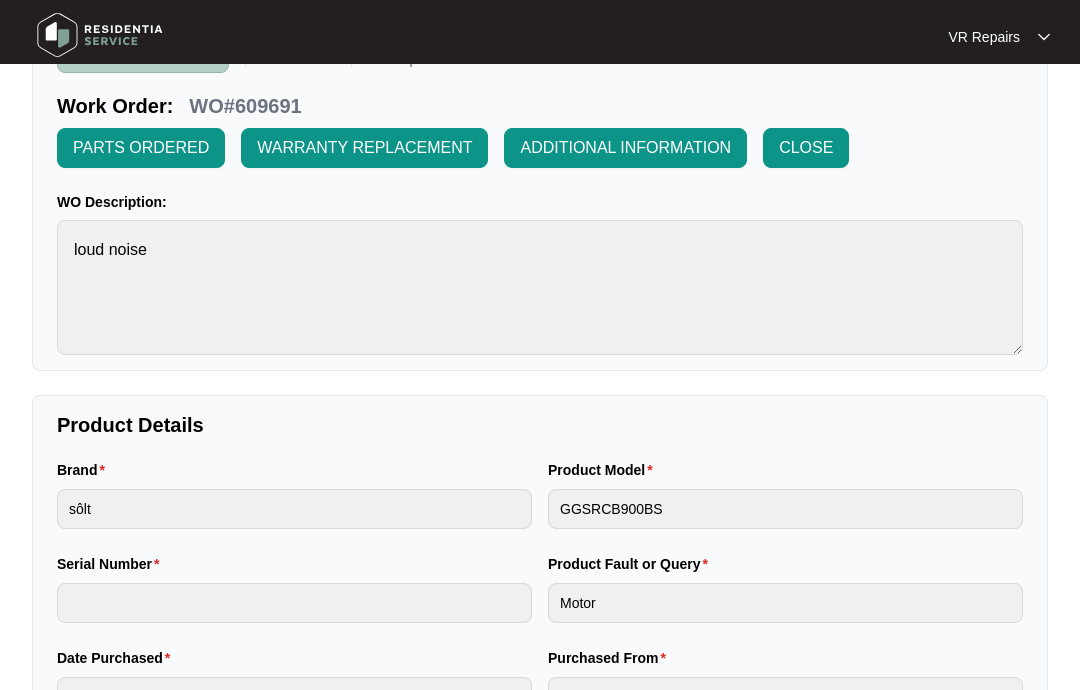 scroll, scrollTop: 0, scrollLeft: 0, axis: both 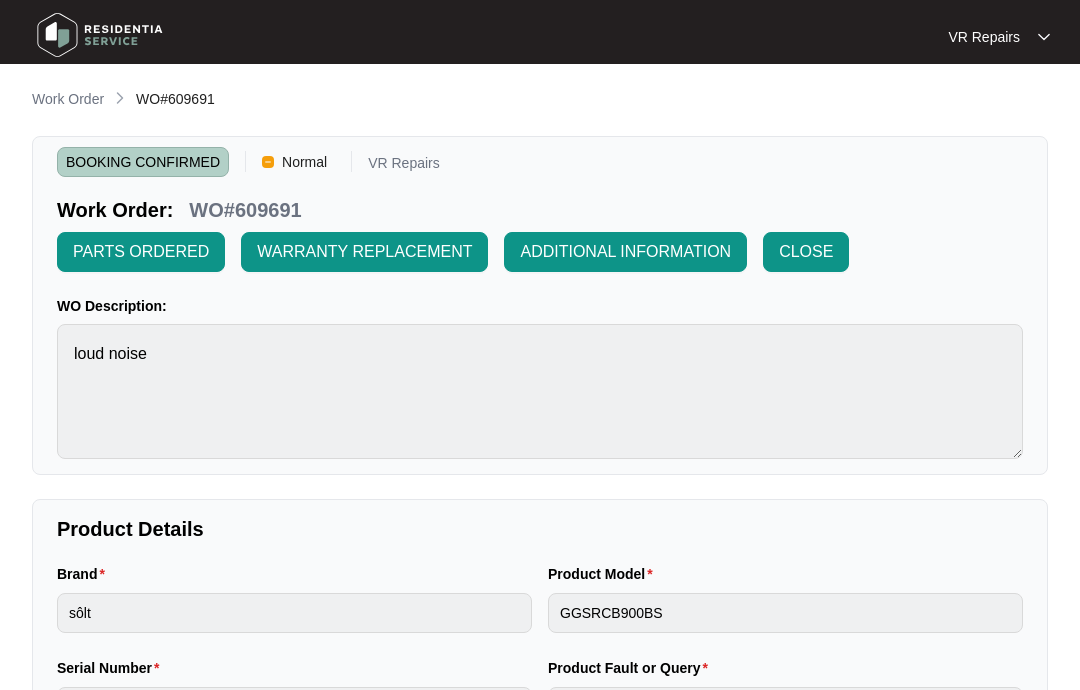 click on "Work Order" at bounding box center [68, 99] 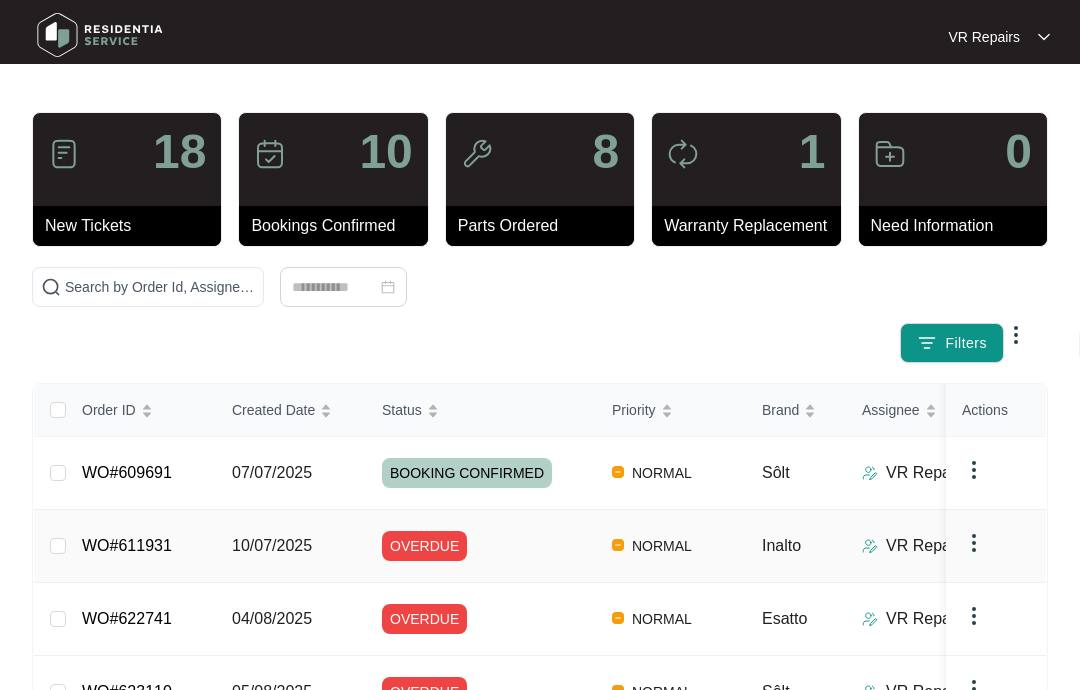 click on "WO#611931" at bounding box center (127, 545) 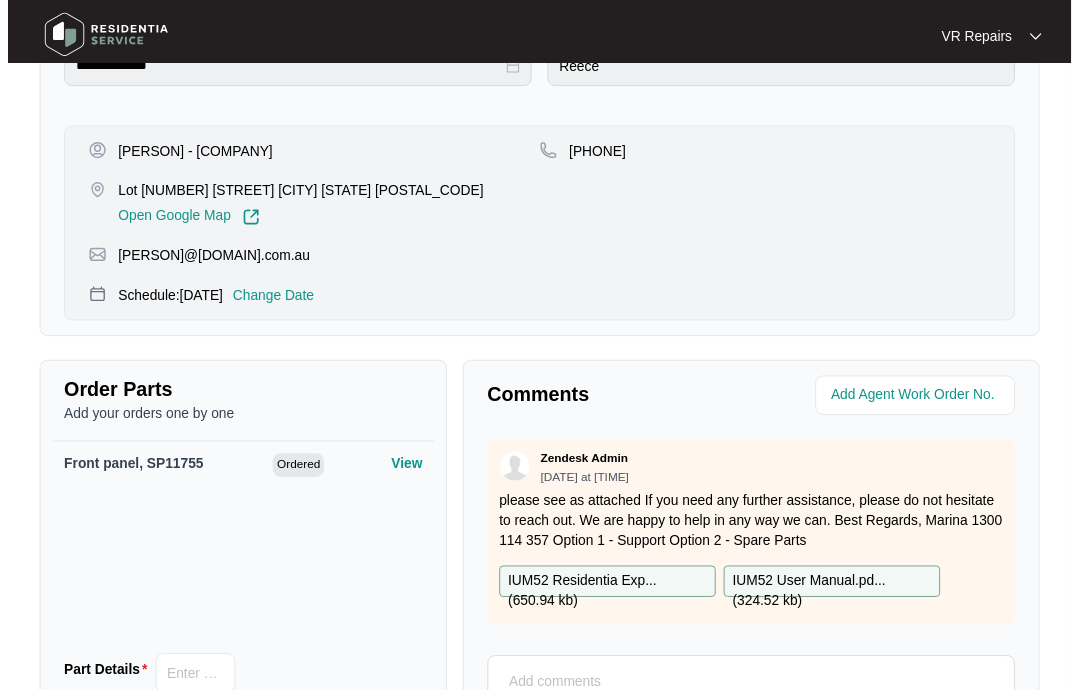 scroll, scrollTop: 665, scrollLeft: 0, axis: vertical 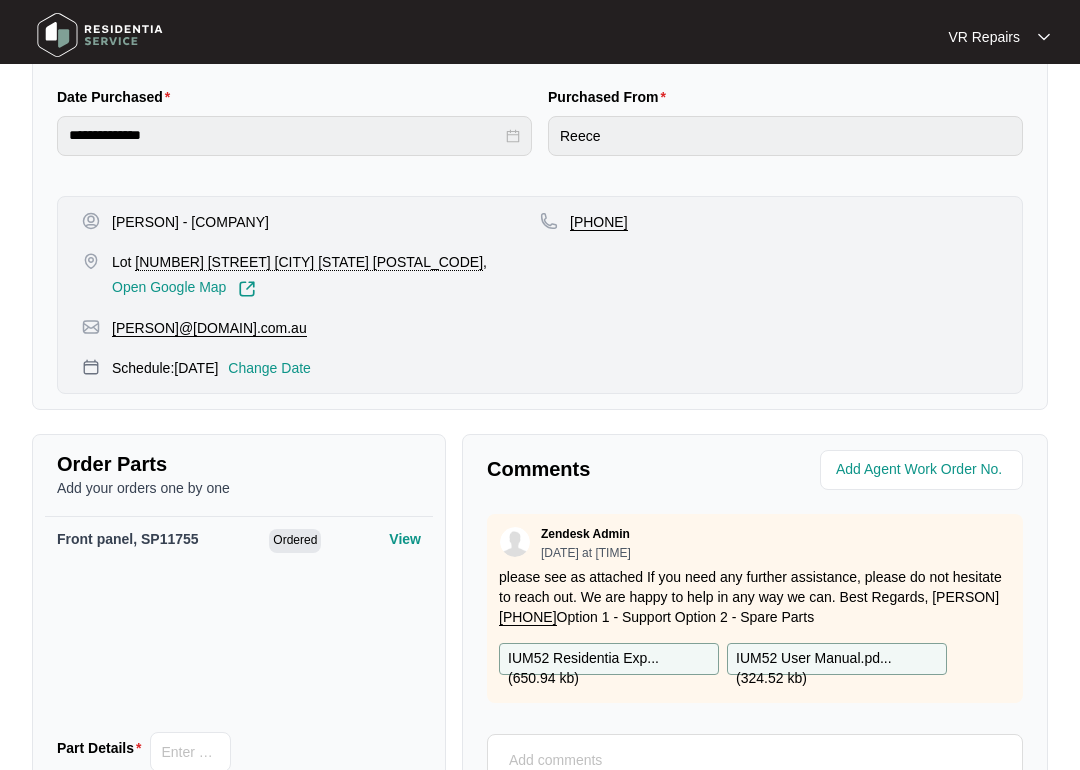 click on "Change Date" at bounding box center (269, 368) 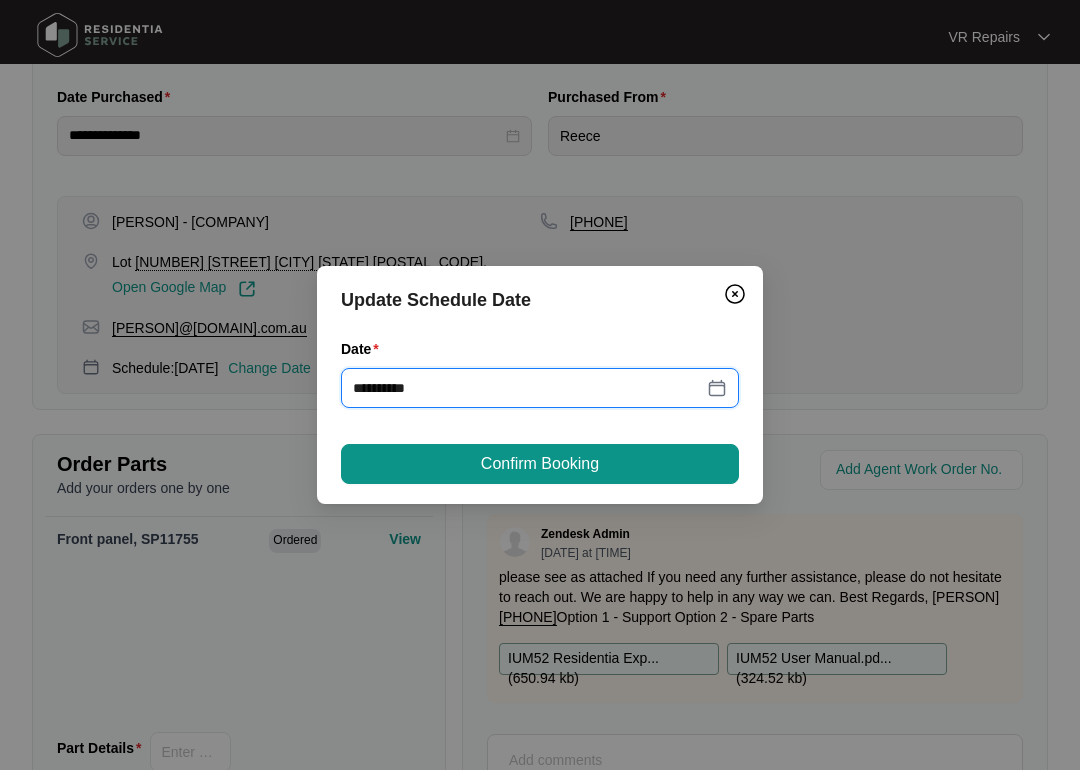 click on "**********" at bounding box center [528, 388] 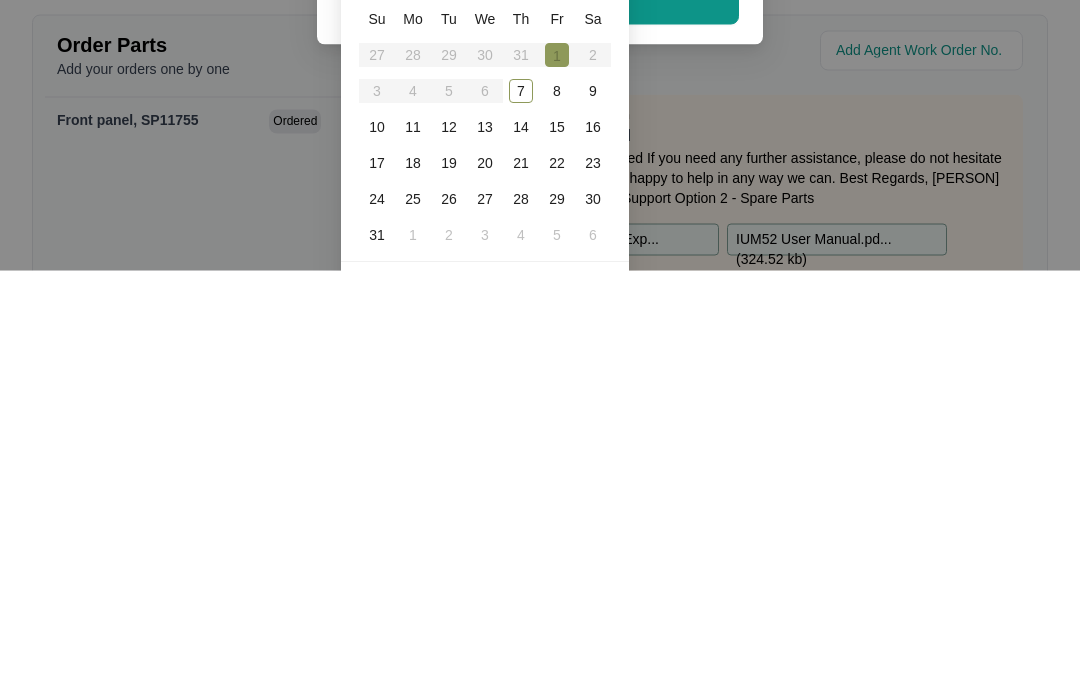 click on "Su Mo Tu We Th Fr Sa 27 28 29 30 31 1 2 3 4 5 6 7 8 9 10 11 12 13 14 15 16 17 18 19 20 21 22 23 24 25 26 27 28 29 30 31 1 2 3 4 5 6" at bounding box center (485, 547) 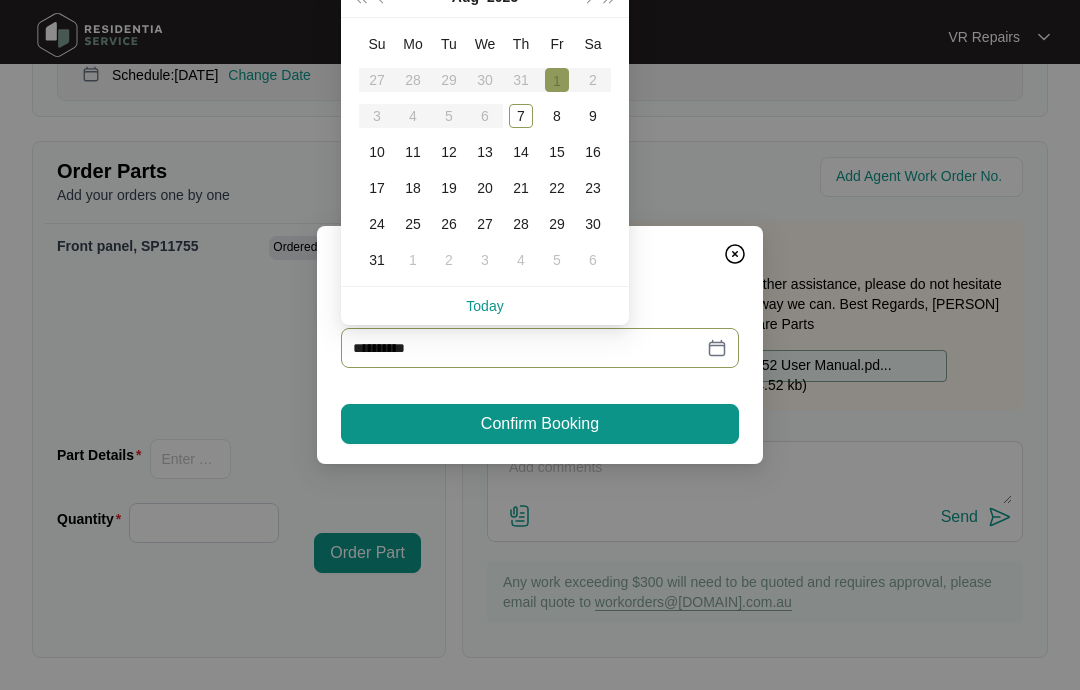 click on "Su Mo Tu We Th Fr Sa 27 28 29 30 31 1 2 3 4 5 6 7 8 9 10 11 12 13 14 15 16 17 18 19 20 21 22 23 24 25 26 27 28 29 30 31 1 2 3 4 5 6" at bounding box center [485, 152] 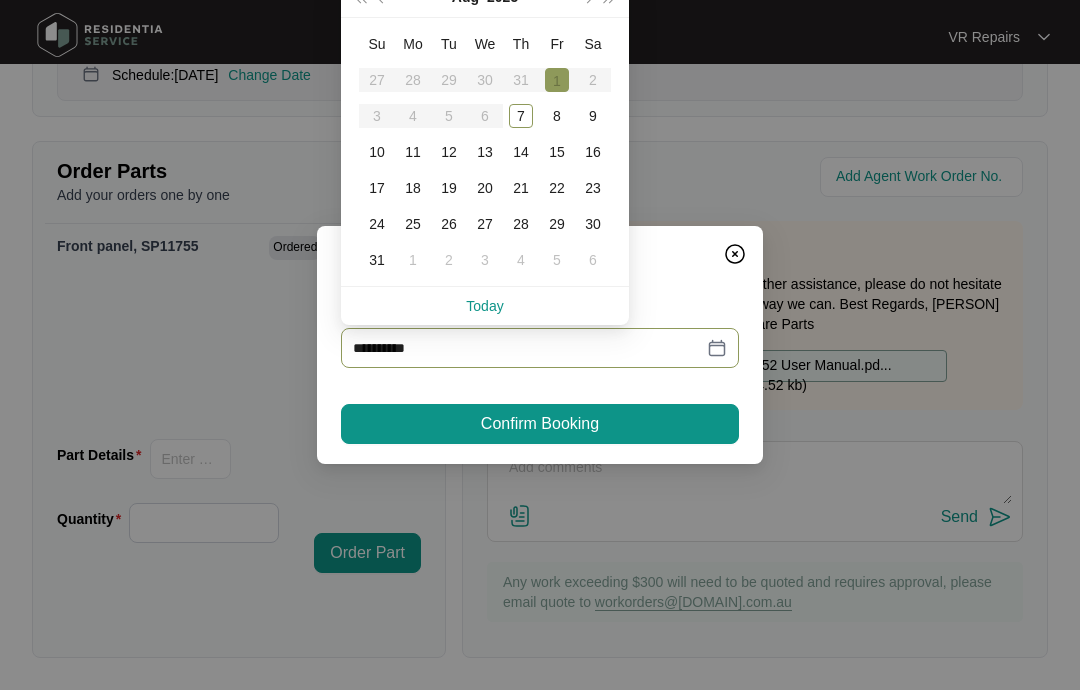click on "**********" at bounding box center (540, 345) 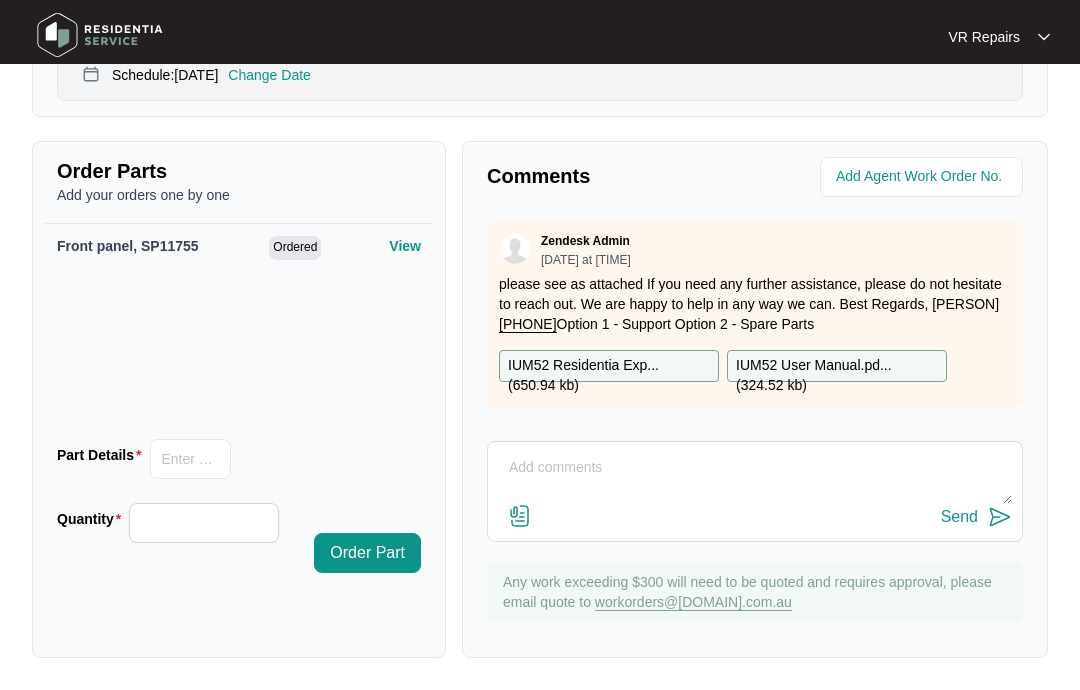 click on "Comments" at bounding box center [614, 173] 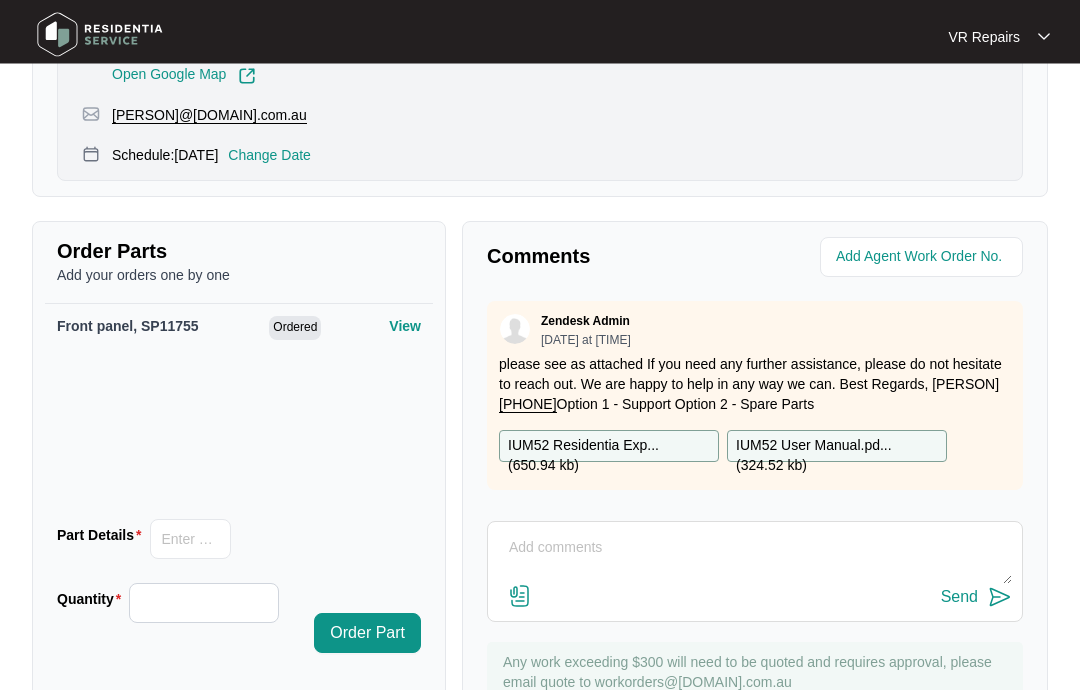 scroll, scrollTop: 798, scrollLeft: 0, axis: vertical 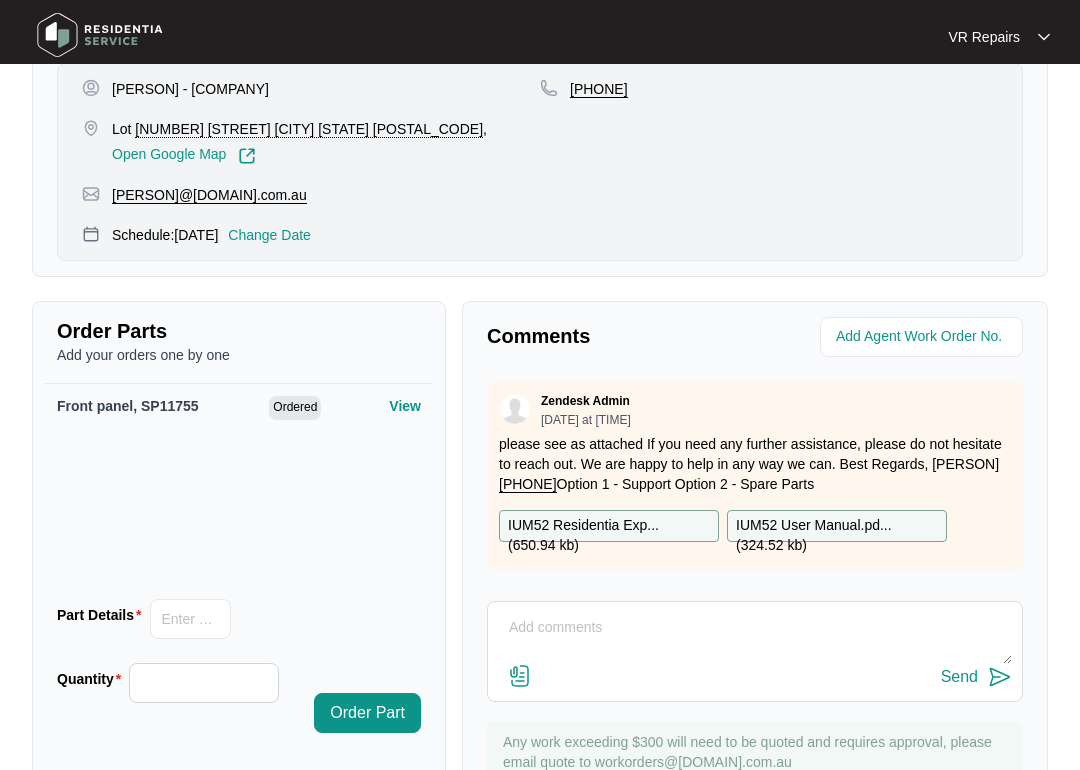 click on "Change Date" at bounding box center [269, 235] 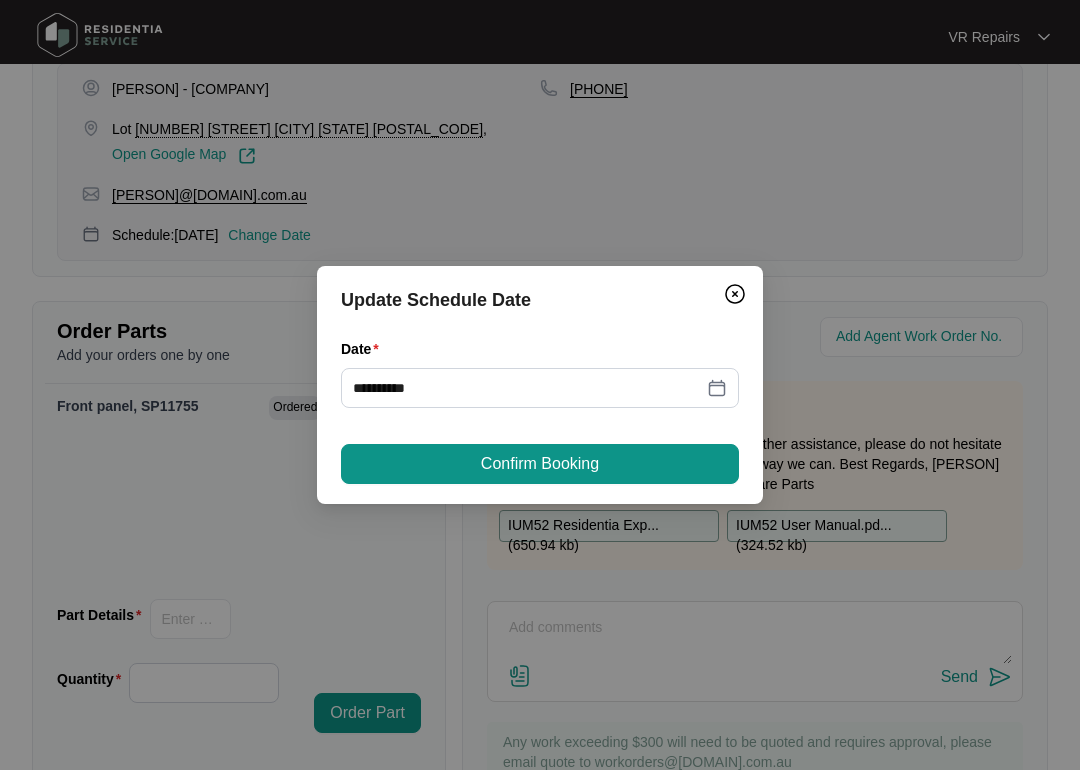 click 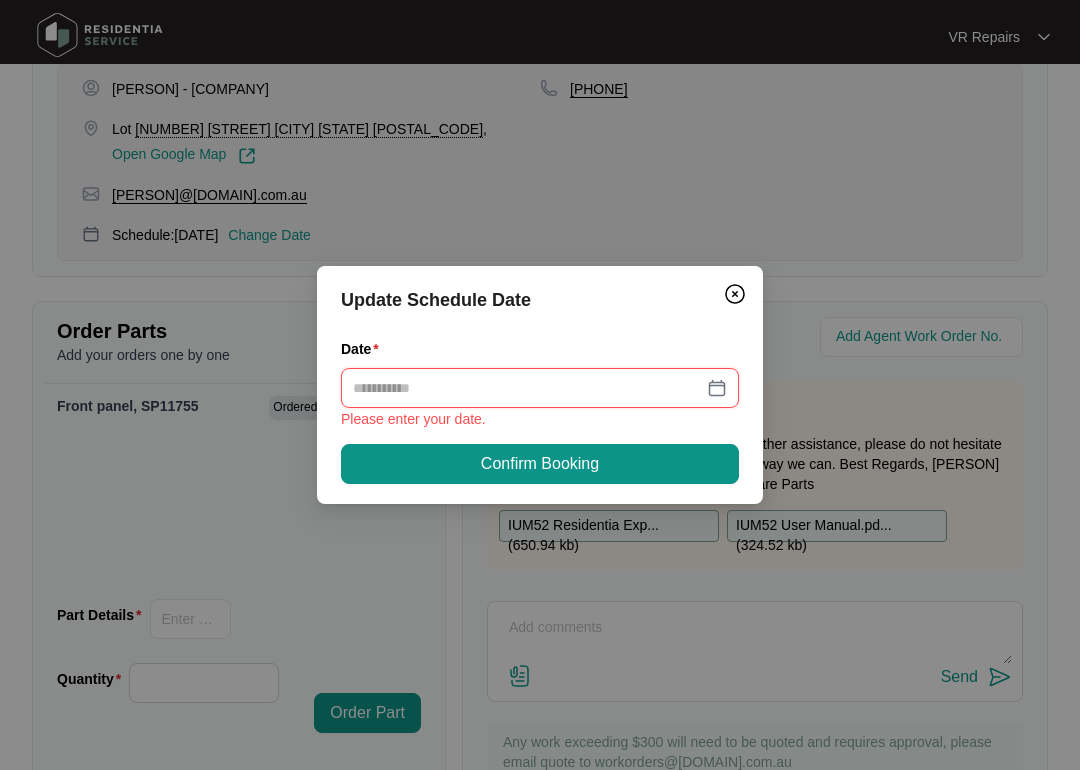 click on "Date" at bounding box center [528, 388] 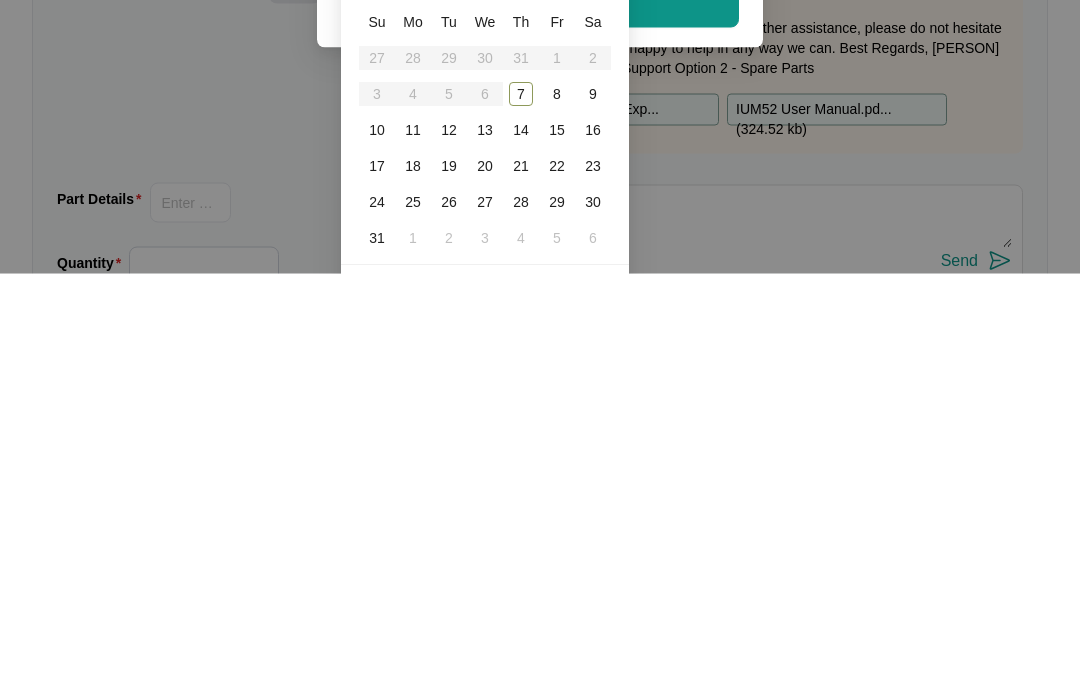 type on "**********" 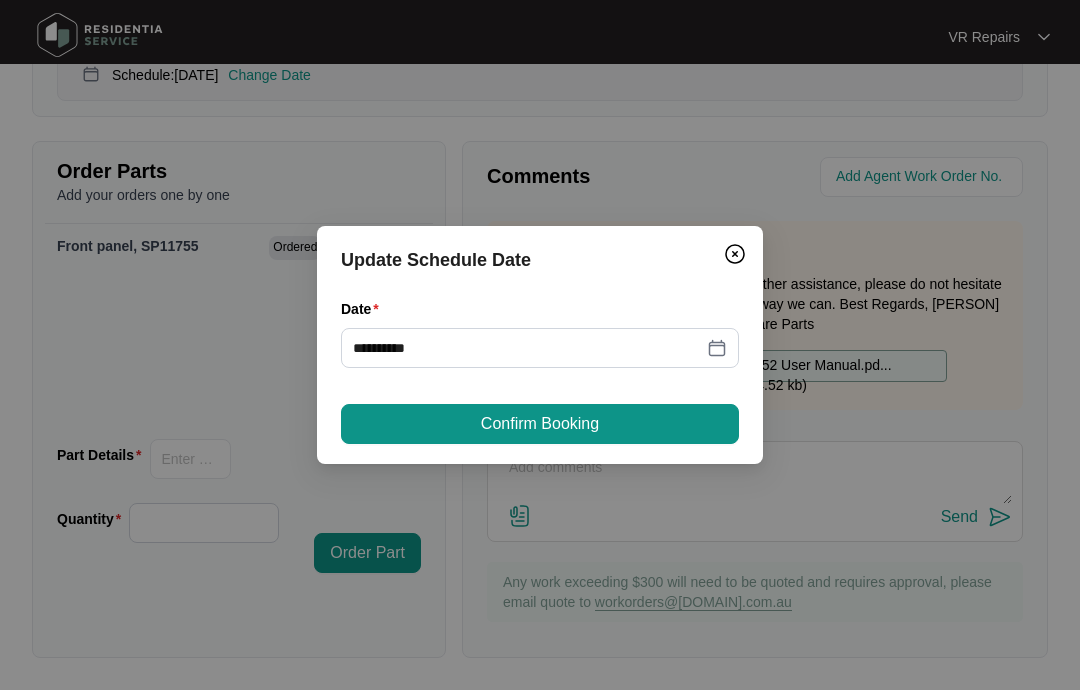 click on "Confirm Booking" at bounding box center (540, 424) 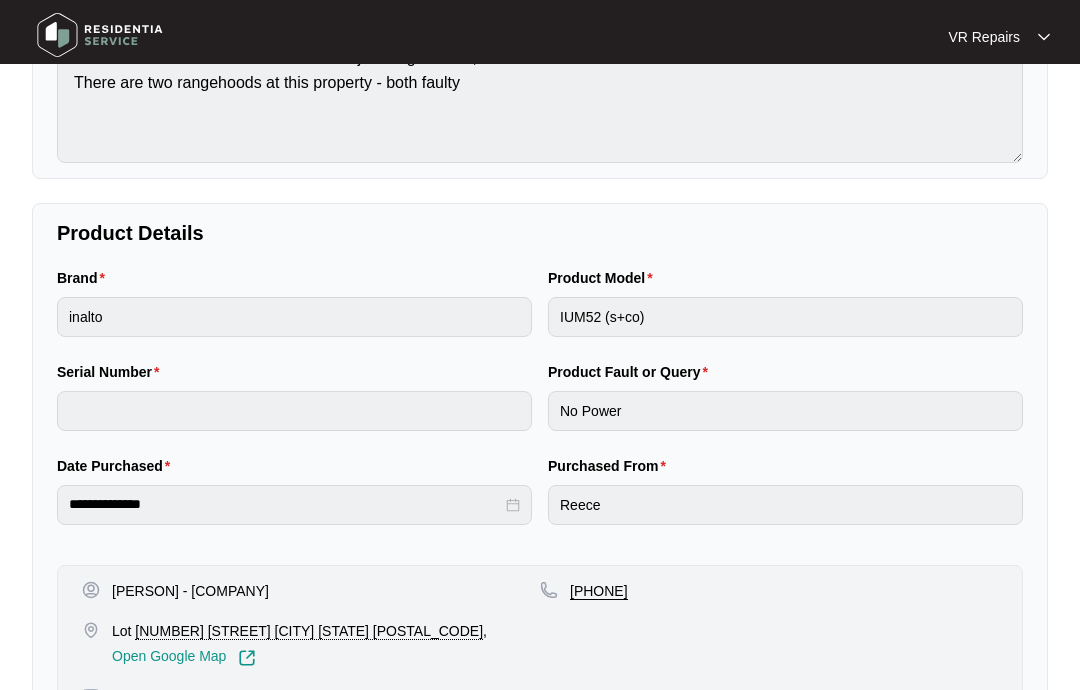 scroll, scrollTop: 0, scrollLeft: 0, axis: both 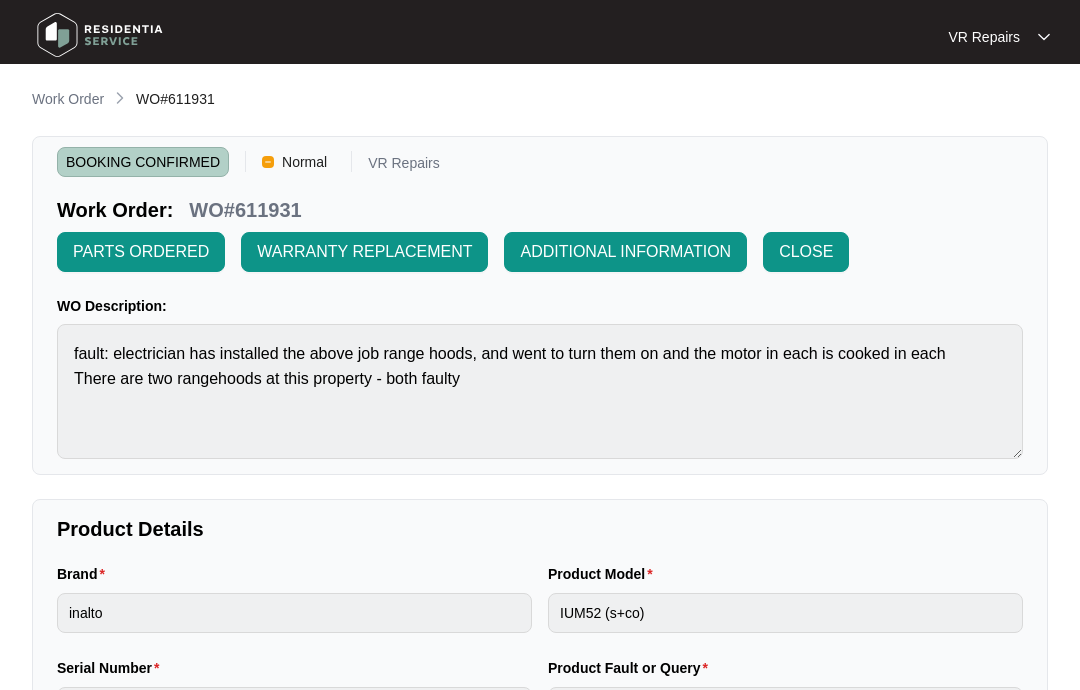 click on "Work Order" at bounding box center [68, 99] 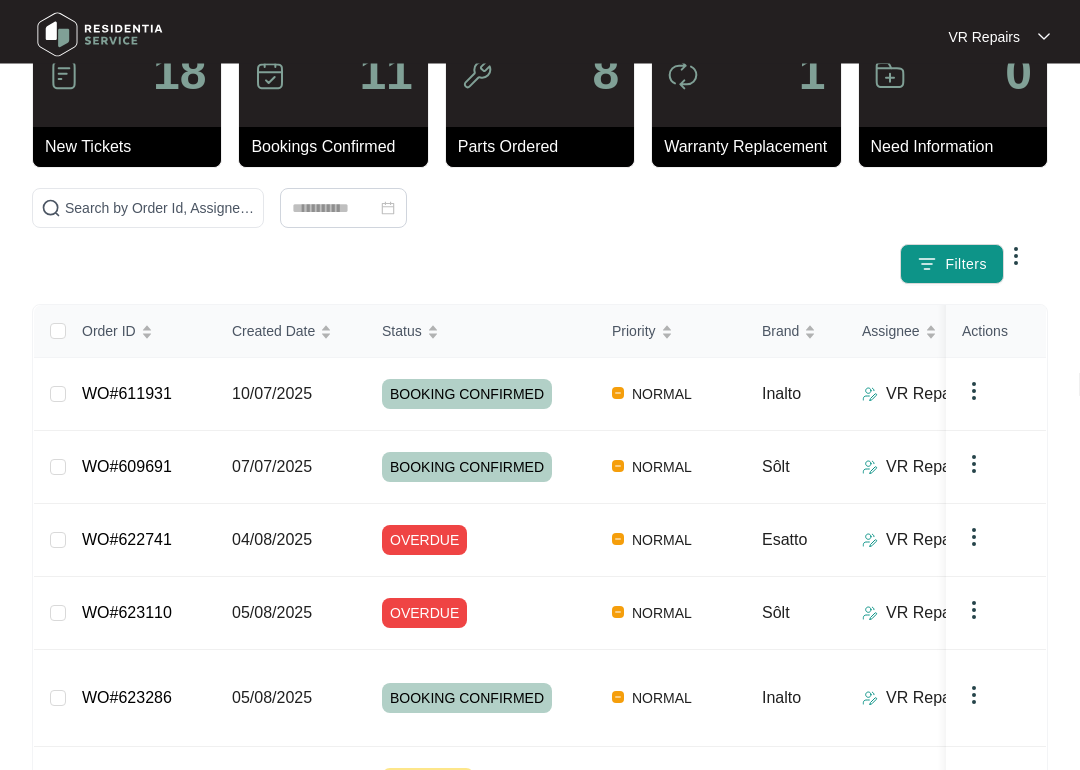 scroll, scrollTop: 79, scrollLeft: 0, axis: vertical 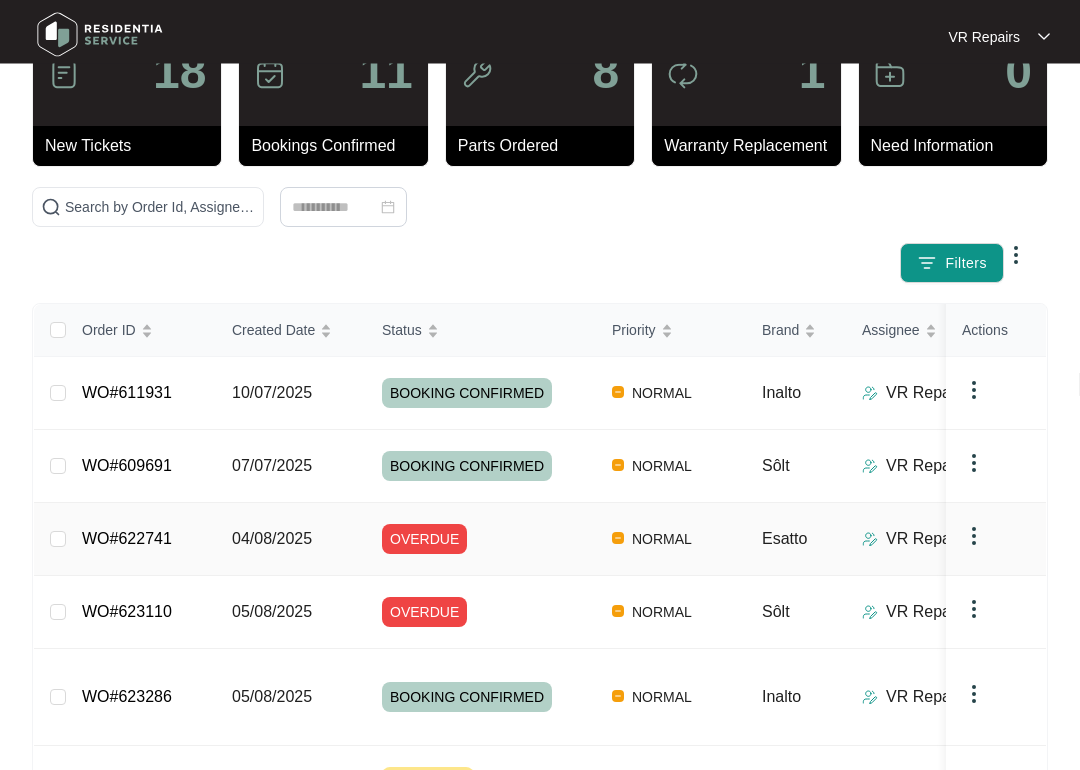 click on "WO#622741" at bounding box center (127, 539) 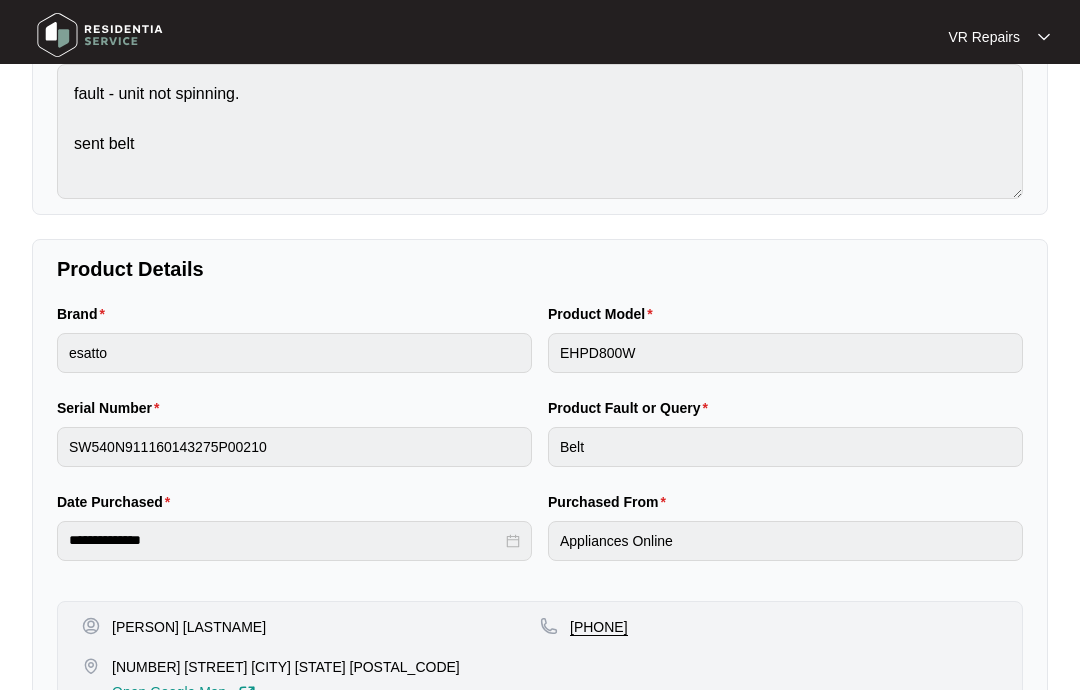 scroll, scrollTop: 0, scrollLeft: 0, axis: both 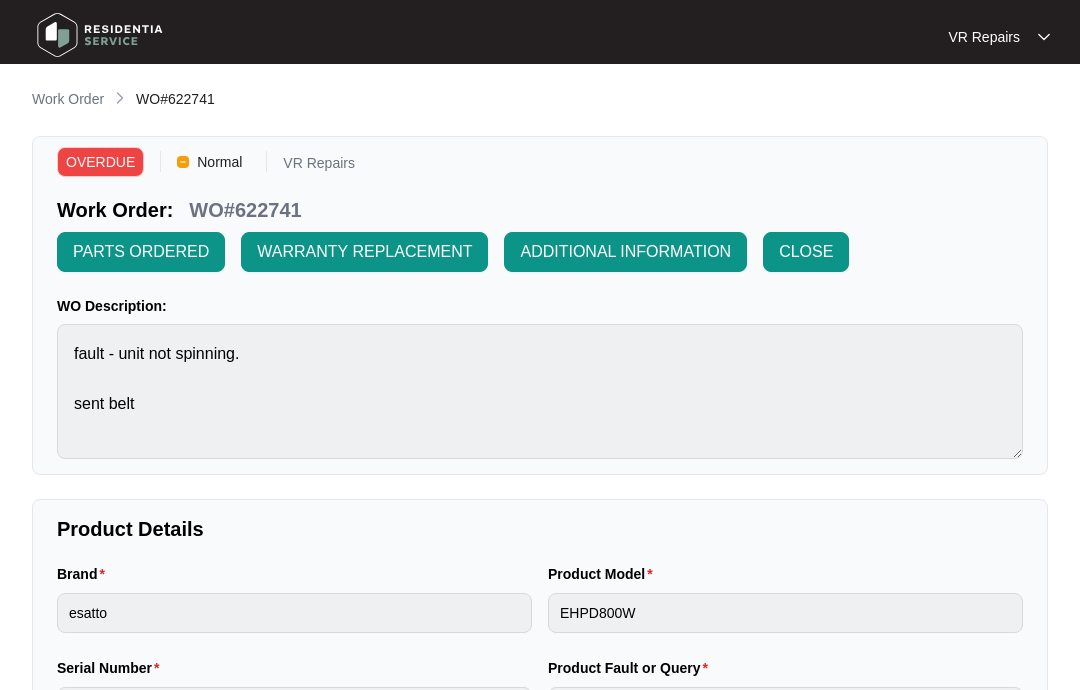 click on "Work Order" at bounding box center (68, 99) 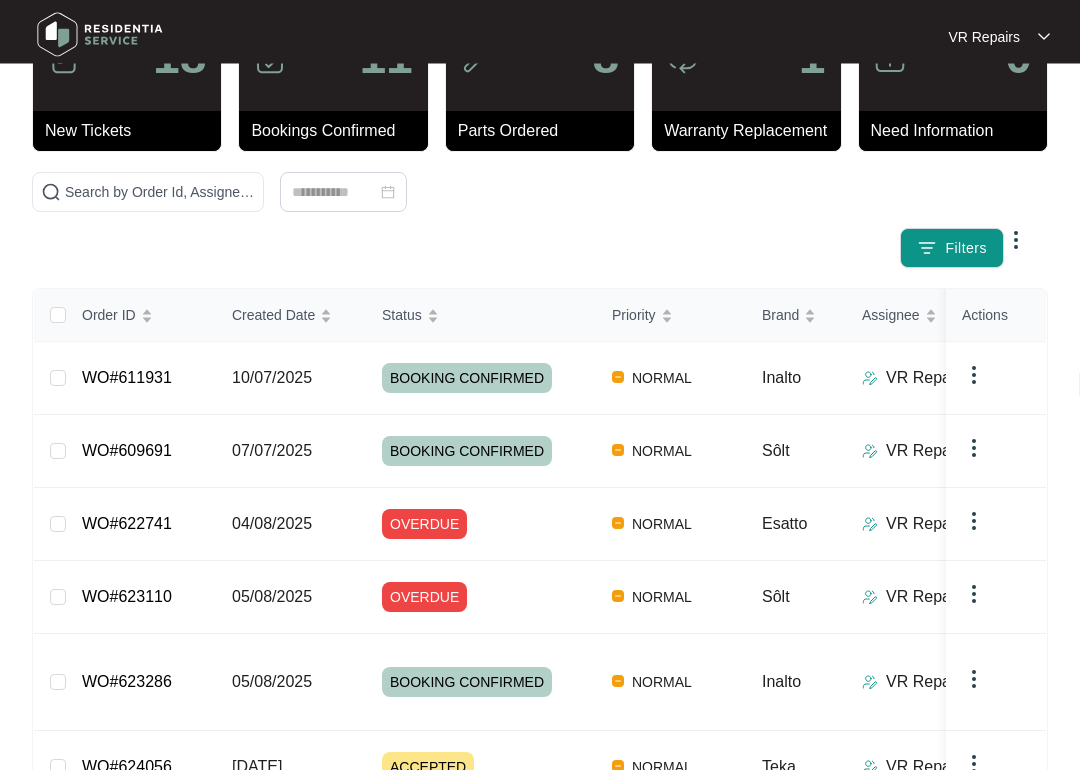 scroll, scrollTop: 95, scrollLeft: 0, axis: vertical 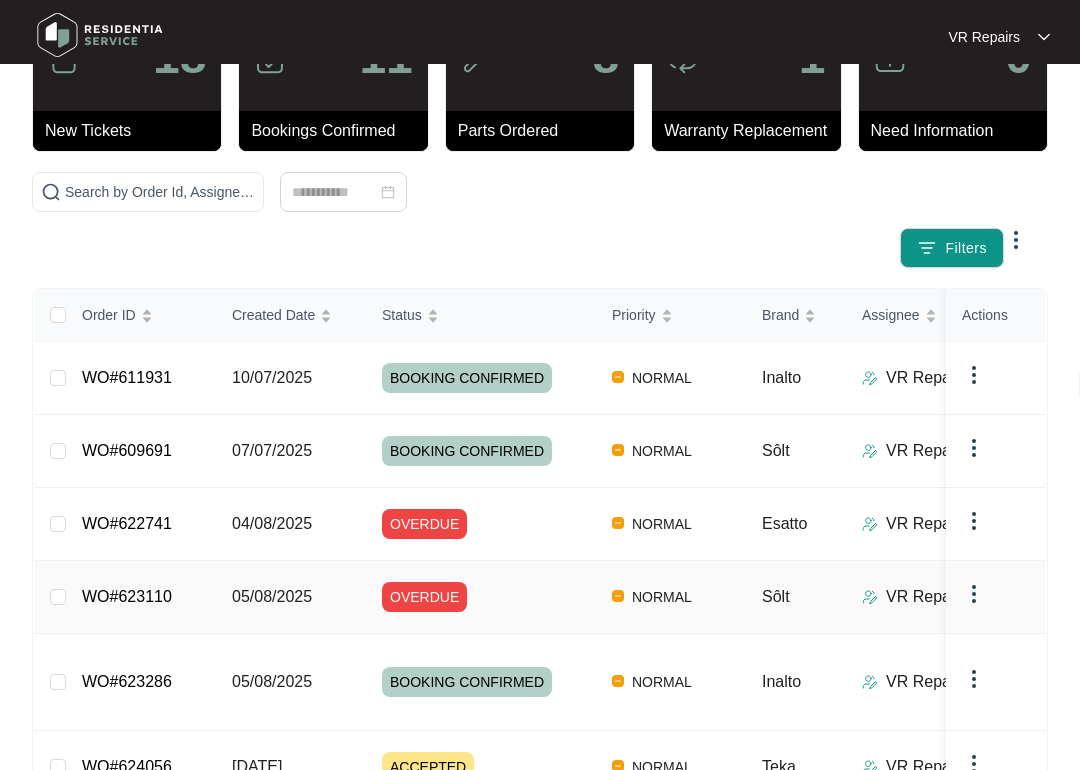 click on "WO#623110" at bounding box center (127, 596) 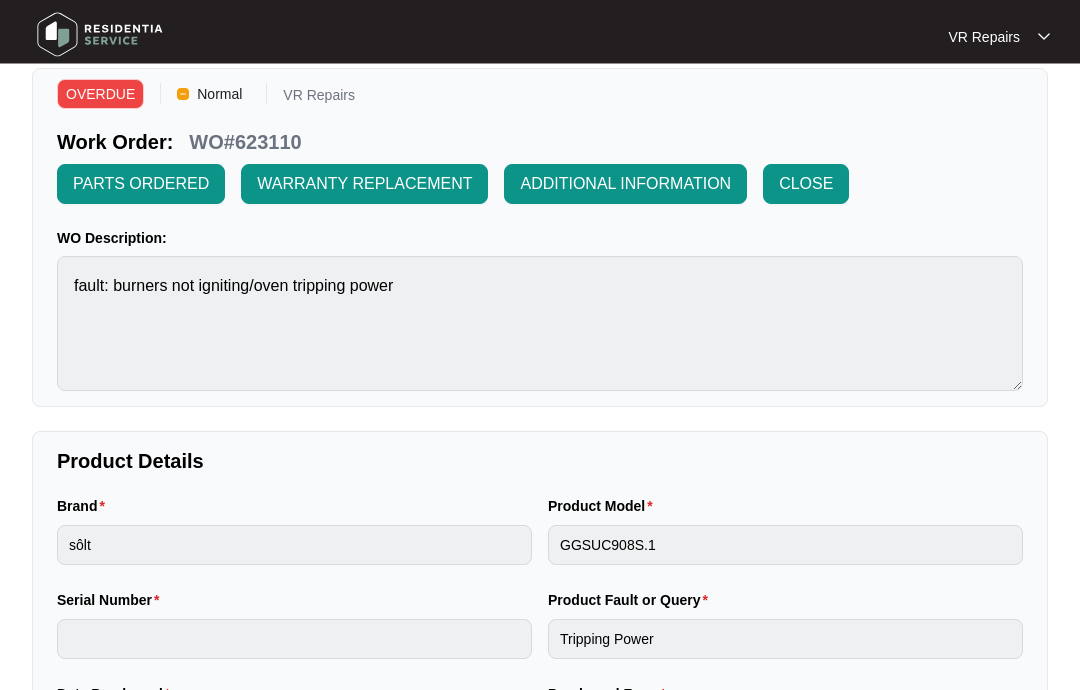 scroll, scrollTop: 0, scrollLeft: 0, axis: both 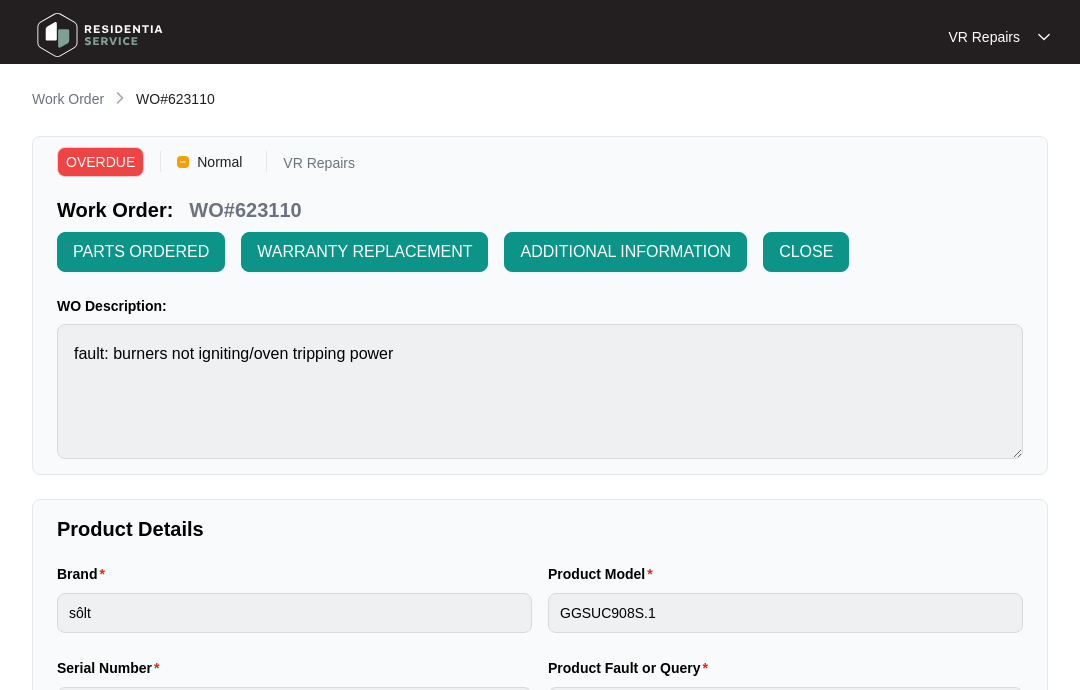 click on "Work Order" at bounding box center [68, 99] 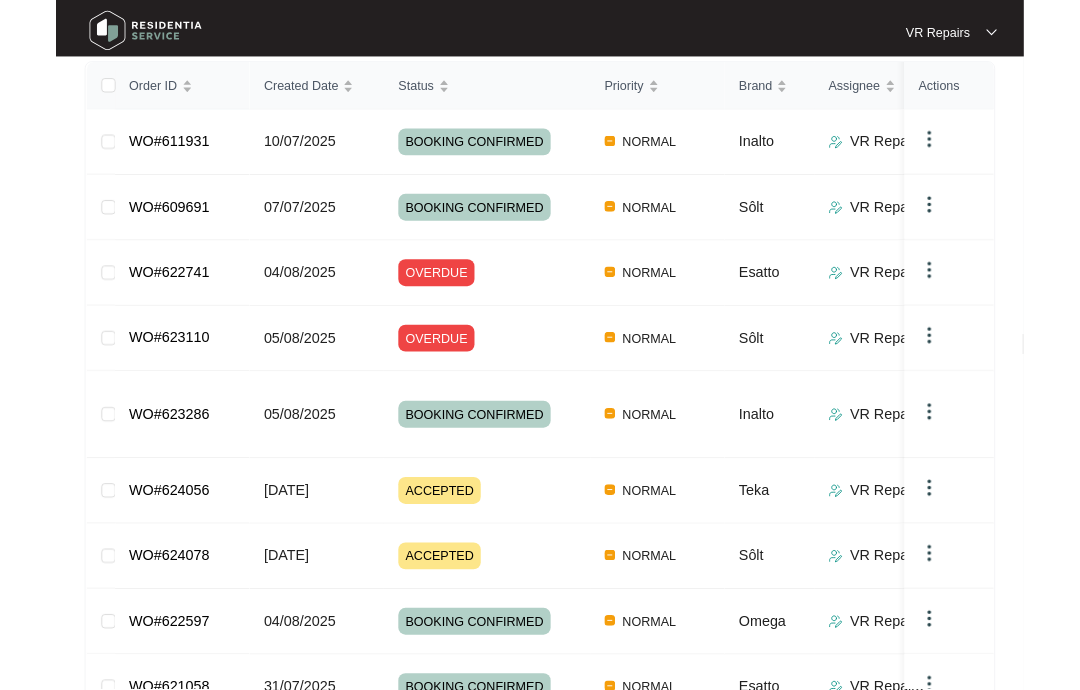 scroll, scrollTop: 394, scrollLeft: 0, axis: vertical 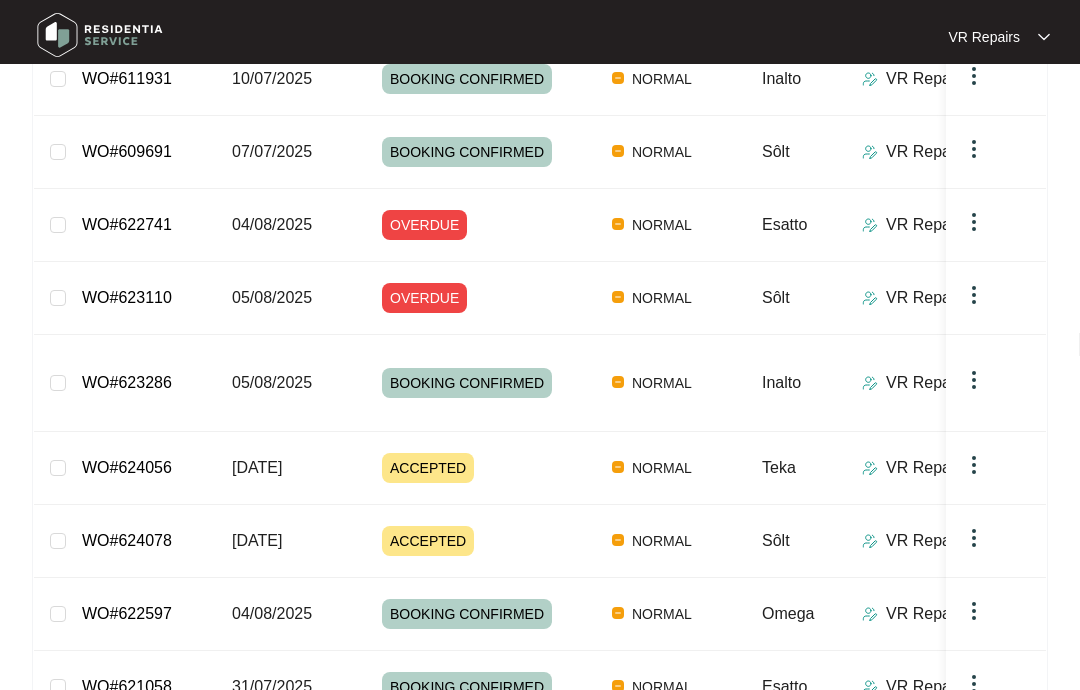 click on "2" at bounding box center [460, 829] 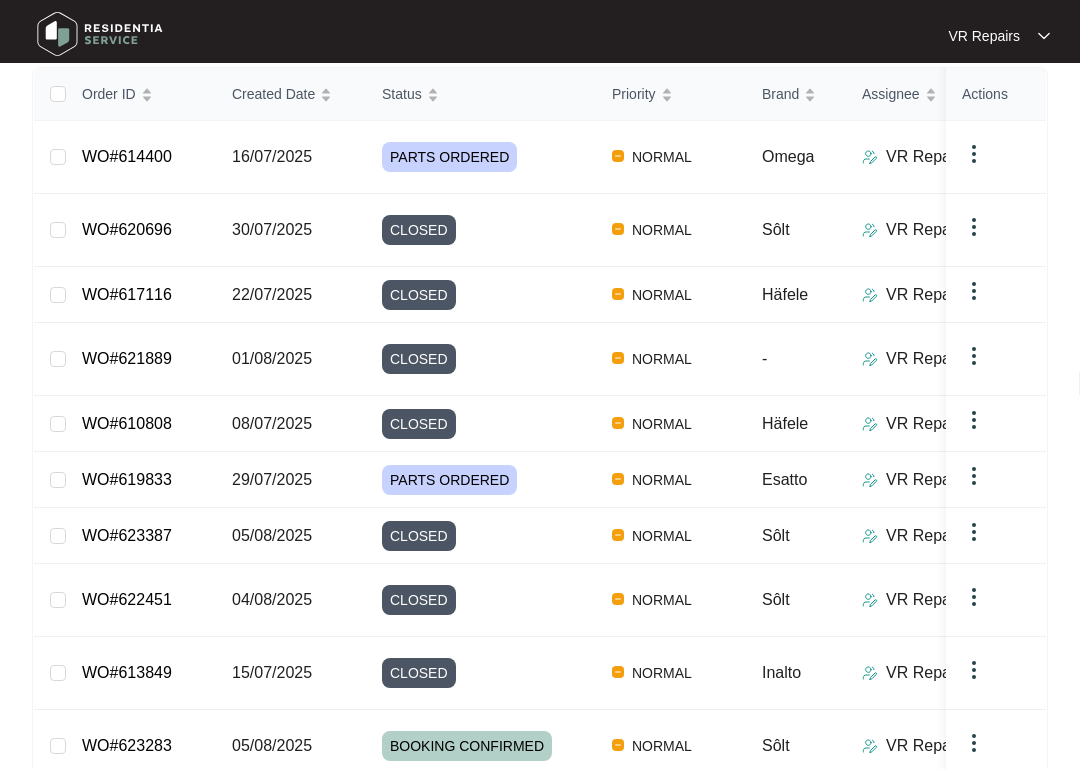 scroll, scrollTop: 314, scrollLeft: 0, axis: vertical 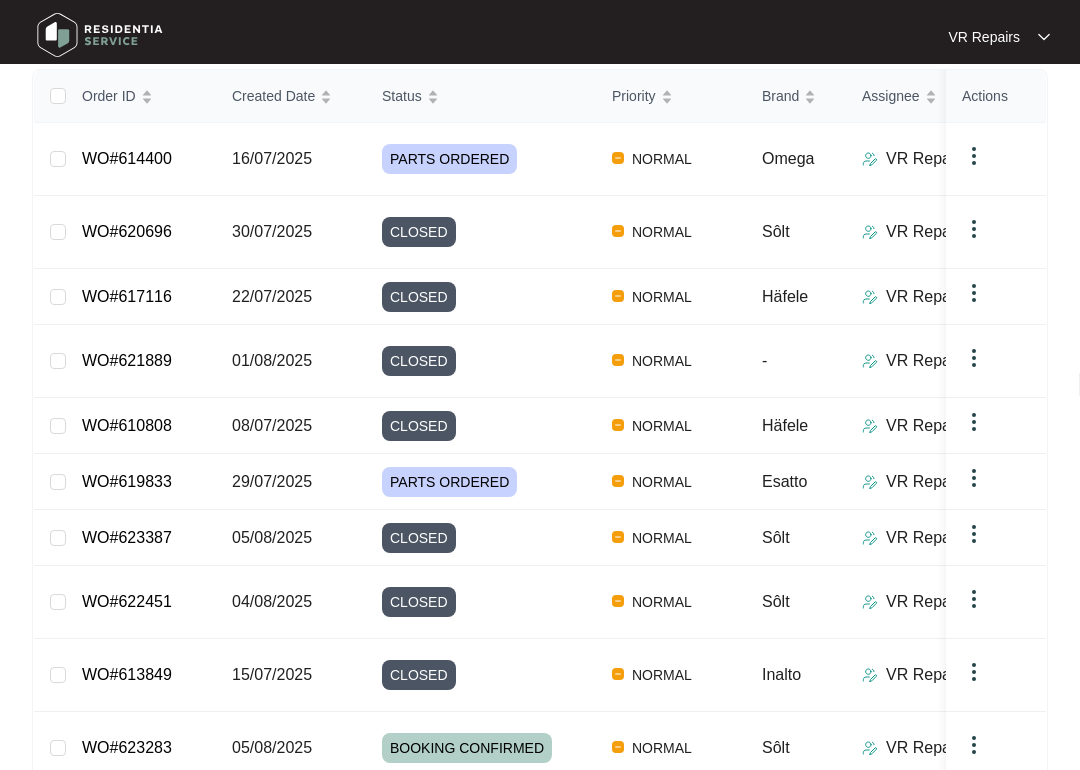 click on "3" at bounding box center (500, 817) 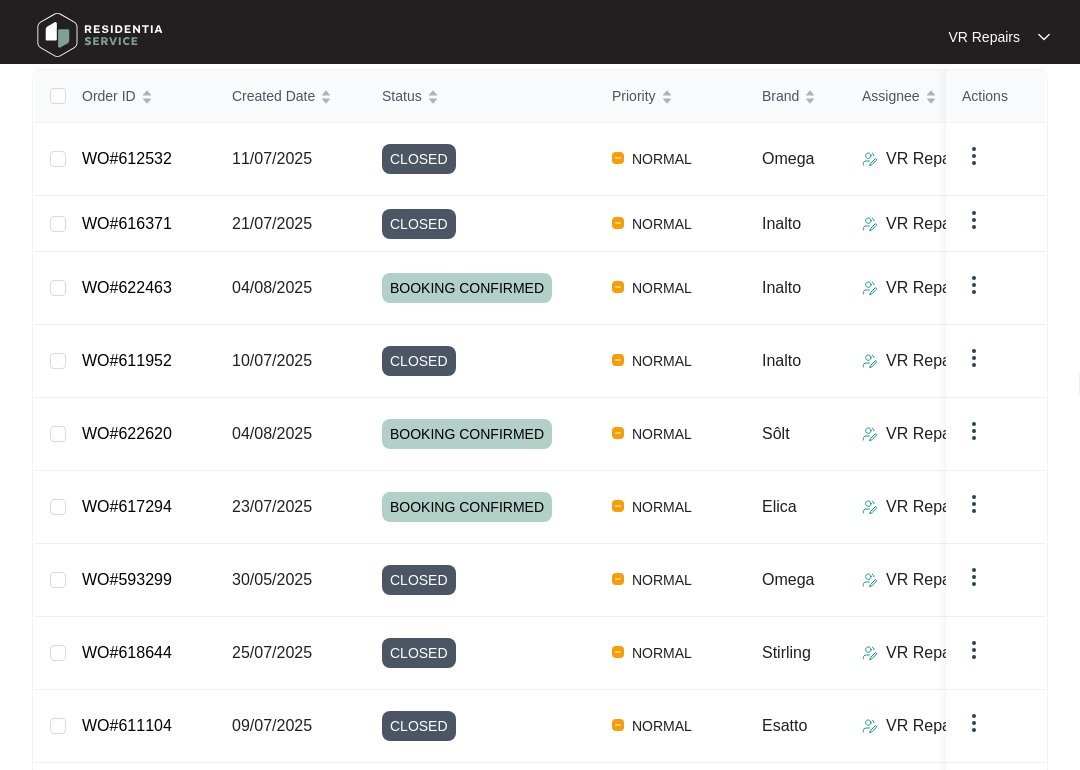 click on "4" at bounding box center (540, 868) 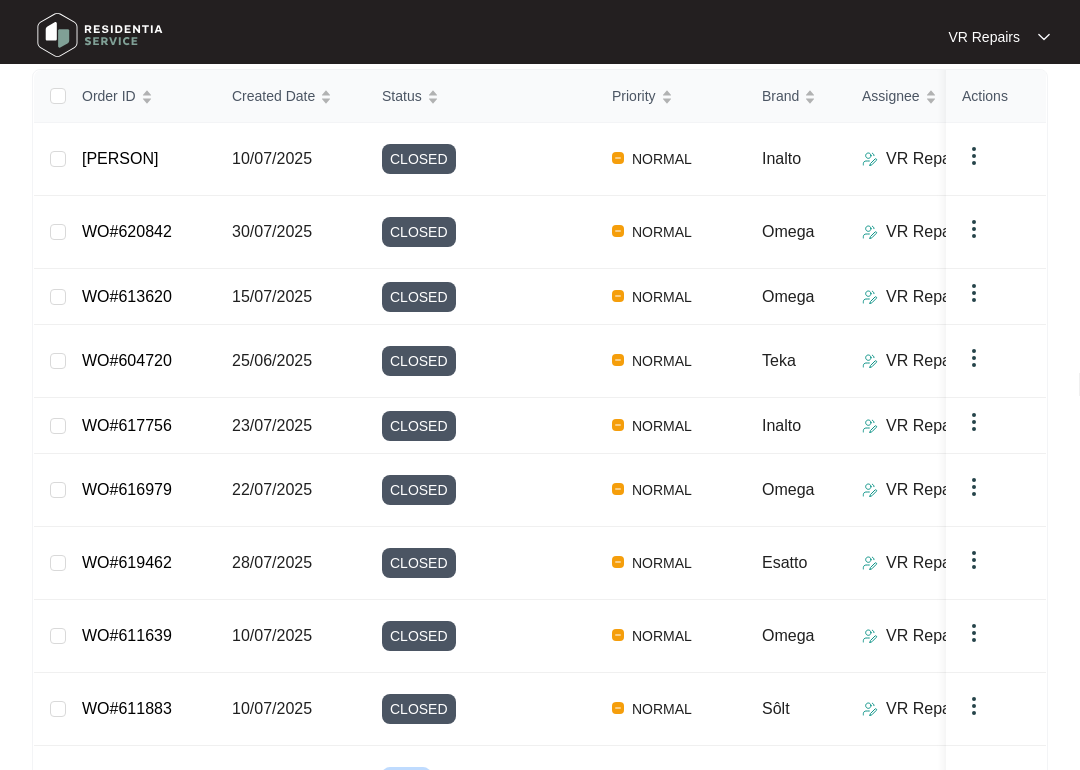 click on "5" at bounding box center (580, 851) 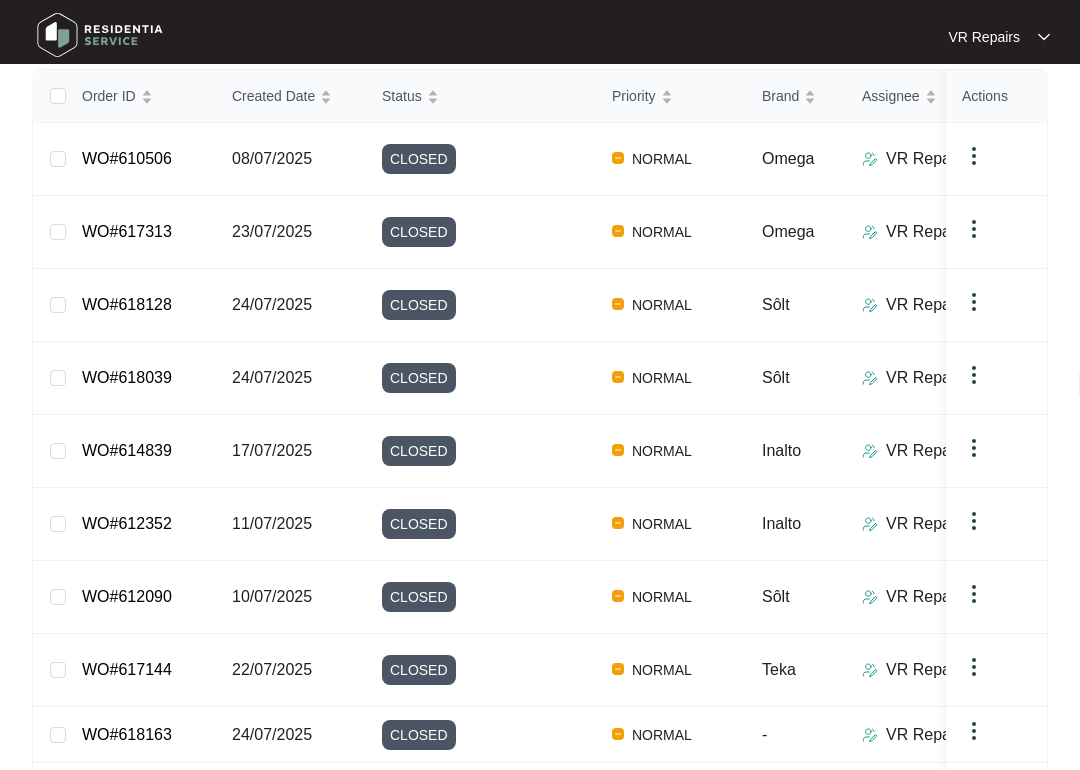 click on "6" at bounding box center (620, 868) 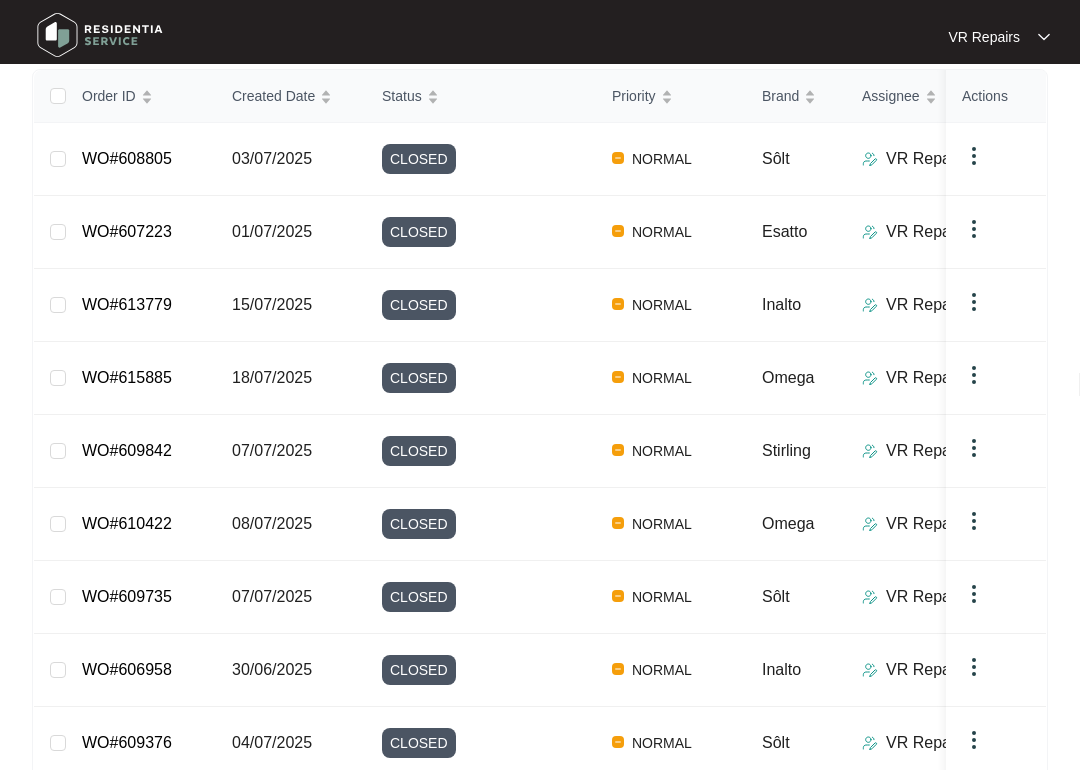 click on "1" at bounding box center [420, 885] 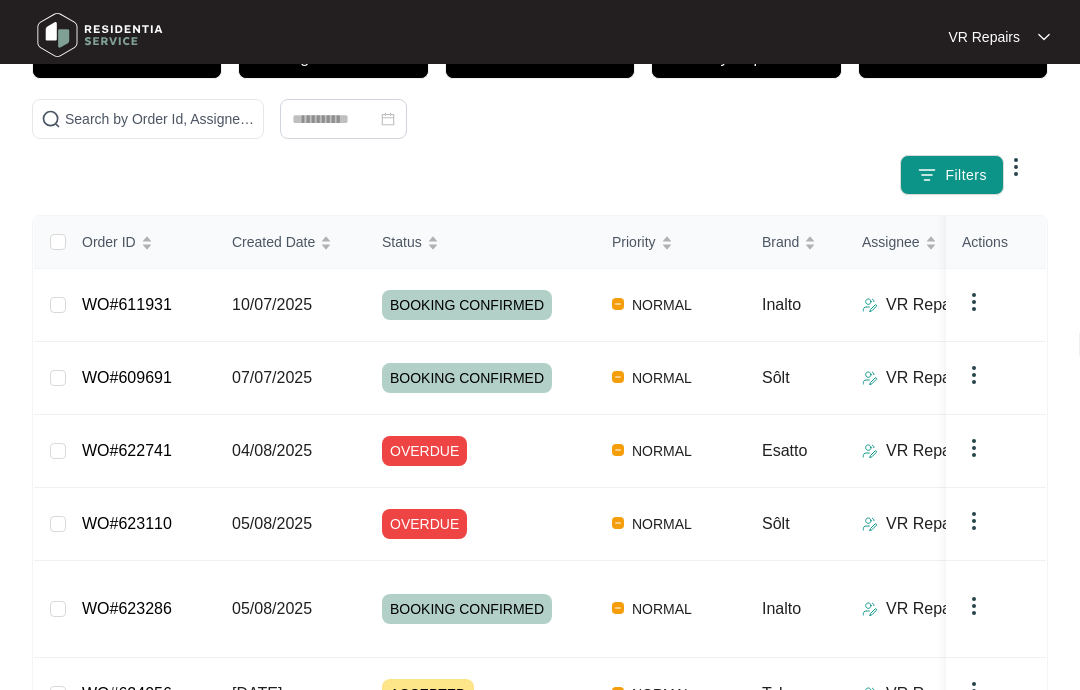 scroll, scrollTop: 0, scrollLeft: 0, axis: both 